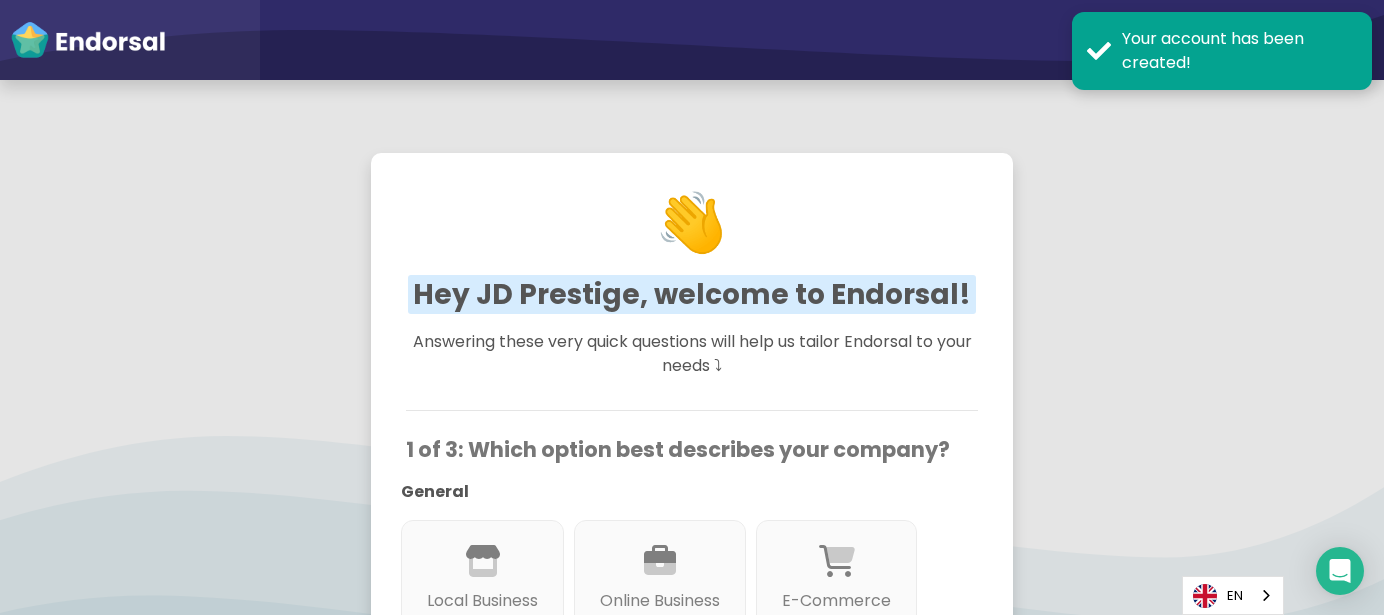 scroll, scrollTop: 0, scrollLeft: 0, axis: both 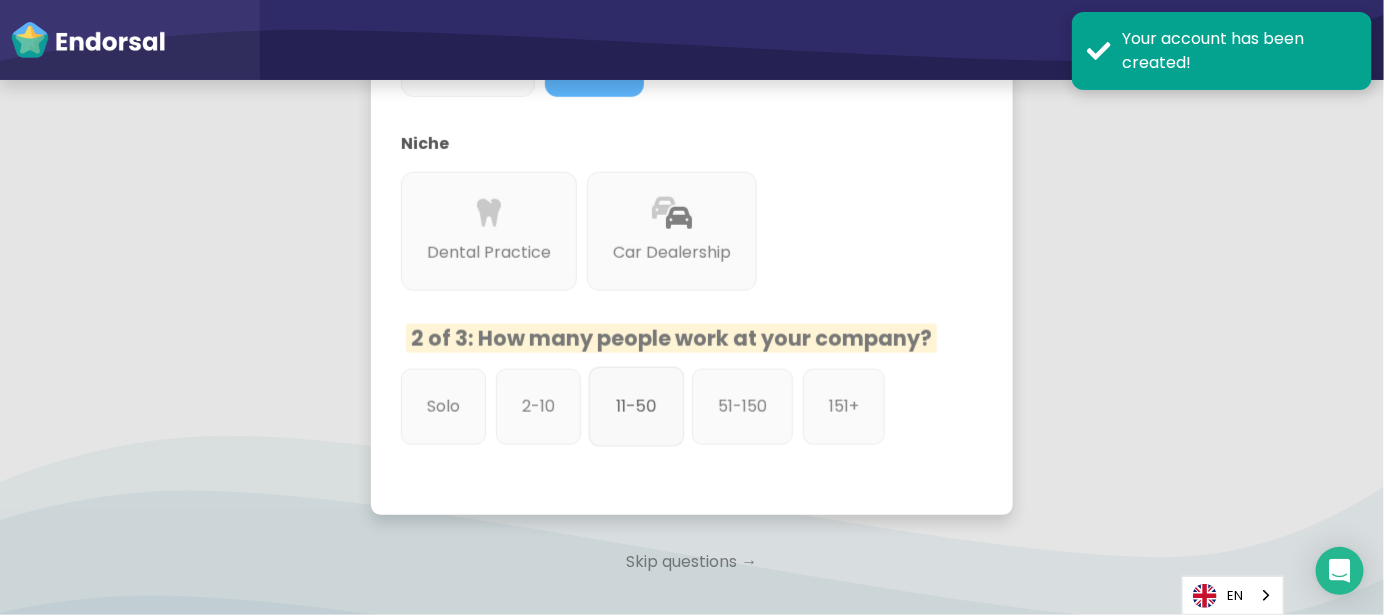 click on "11-50" 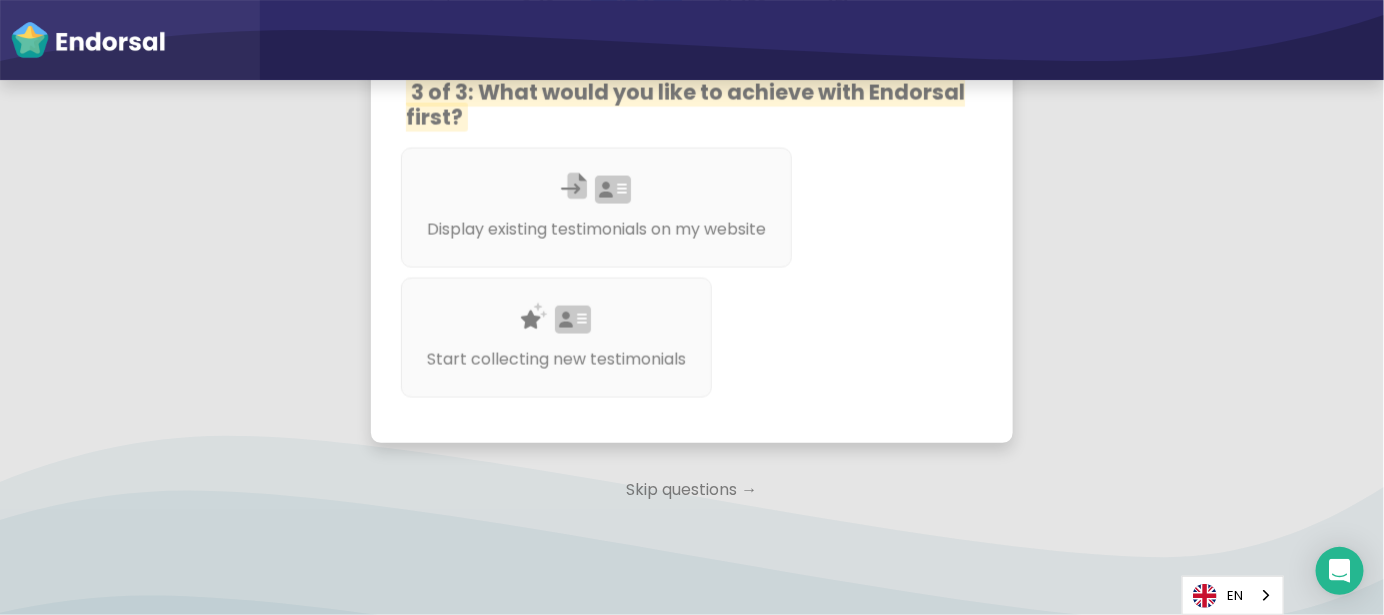 scroll, scrollTop: 1257, scrollLeft: 0, axis: vertical 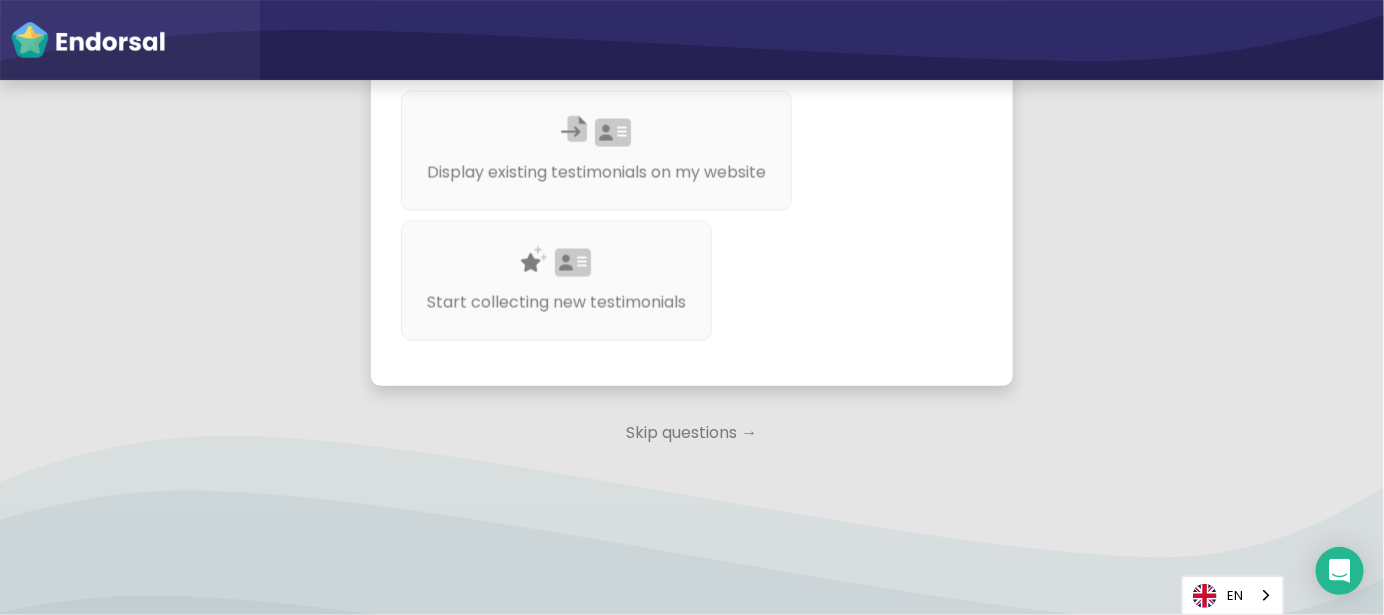 click on "Skip questions →" 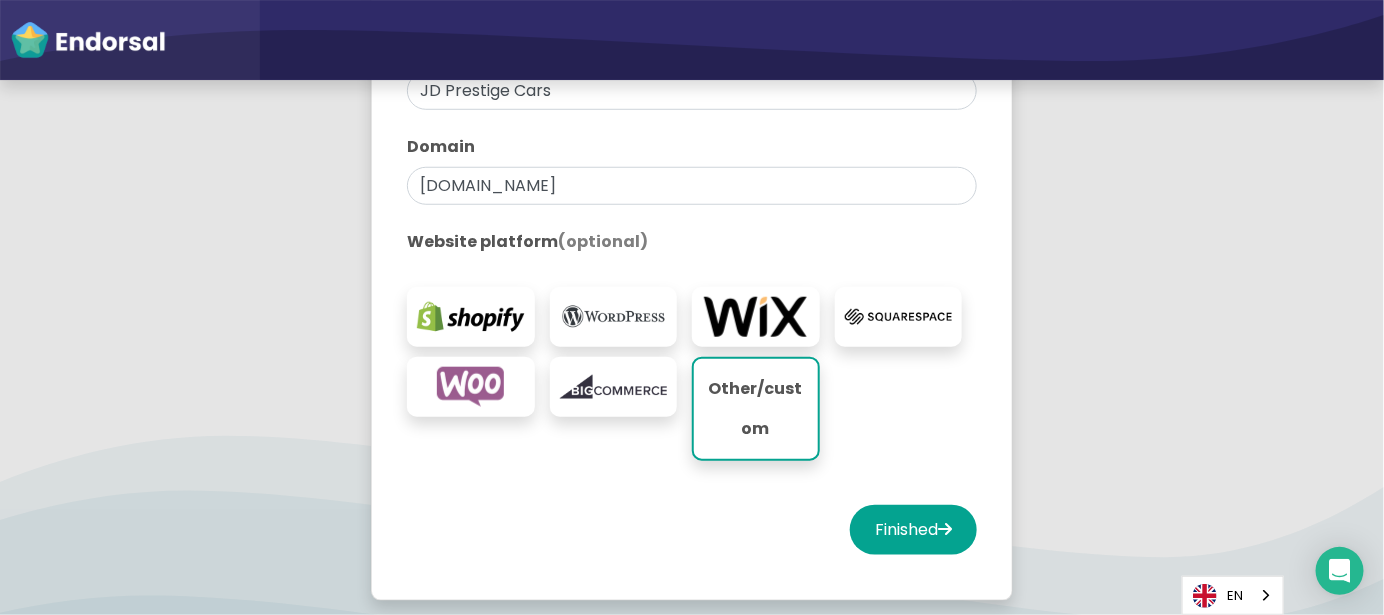 scroll, scrollTop: 533, scrollLeft: 0, axis: vertical 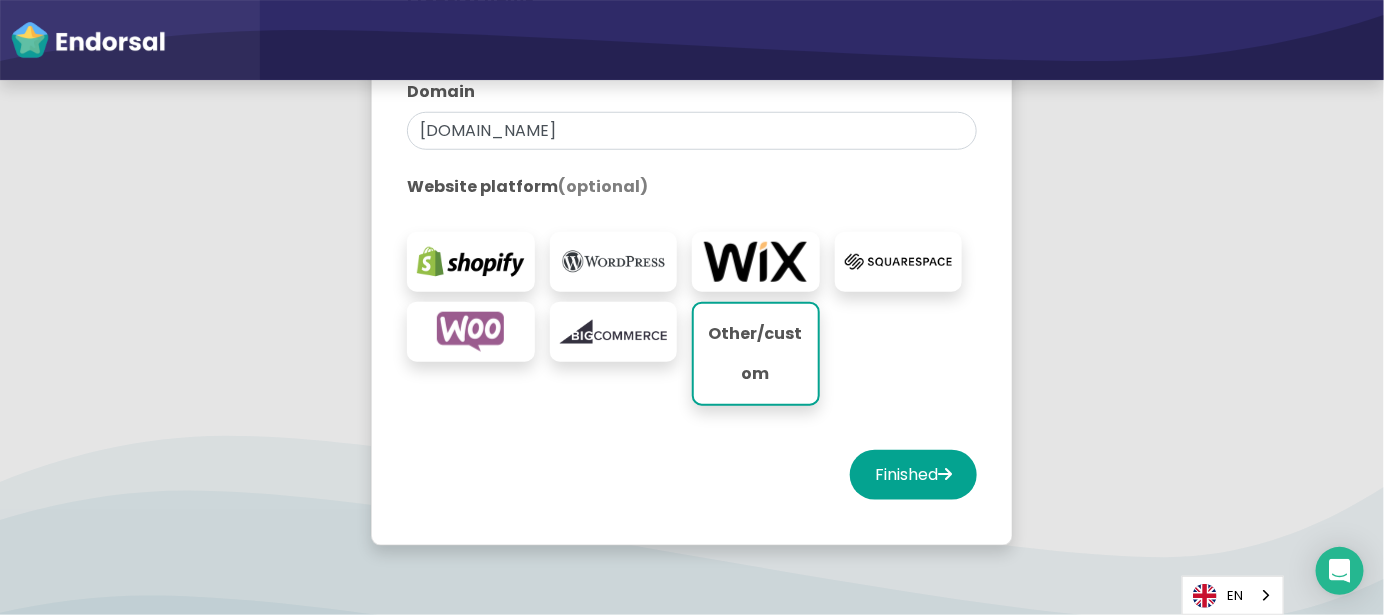 drag, startPoint x: 861, startPoint y: 461, endPoint x: 994, endPoint y: 227, distance: 269.1561 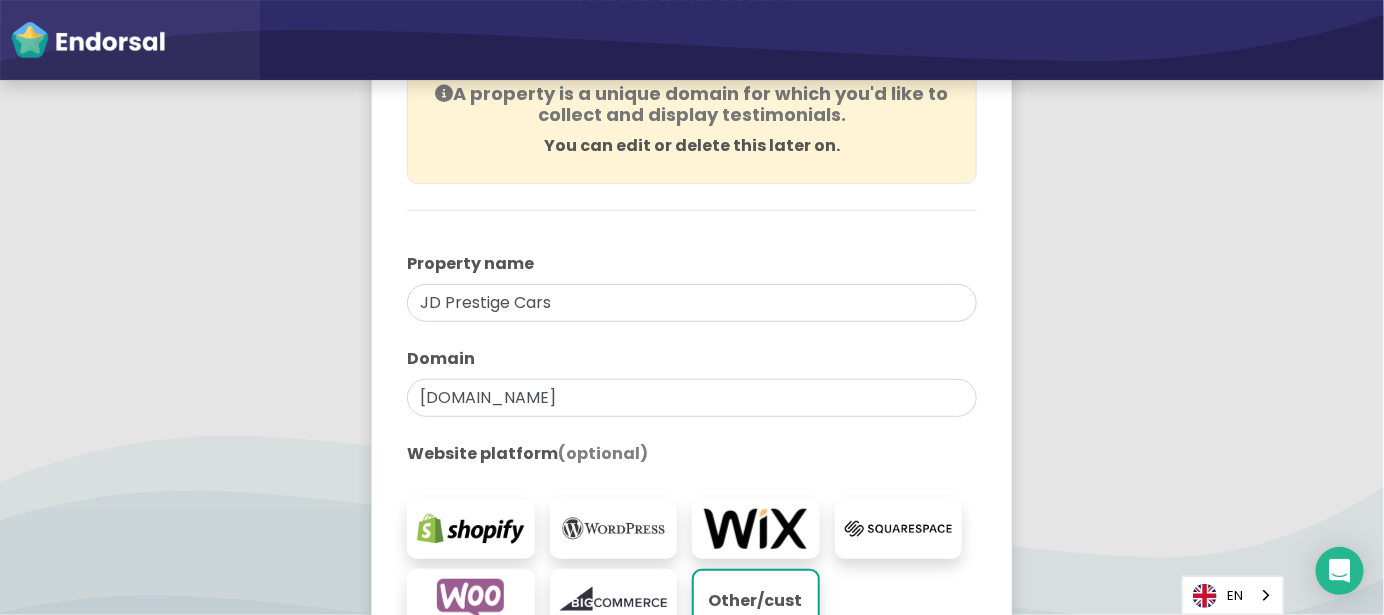 scroll, scrollTop: 609, scrollLeft: 0, axis: vertical 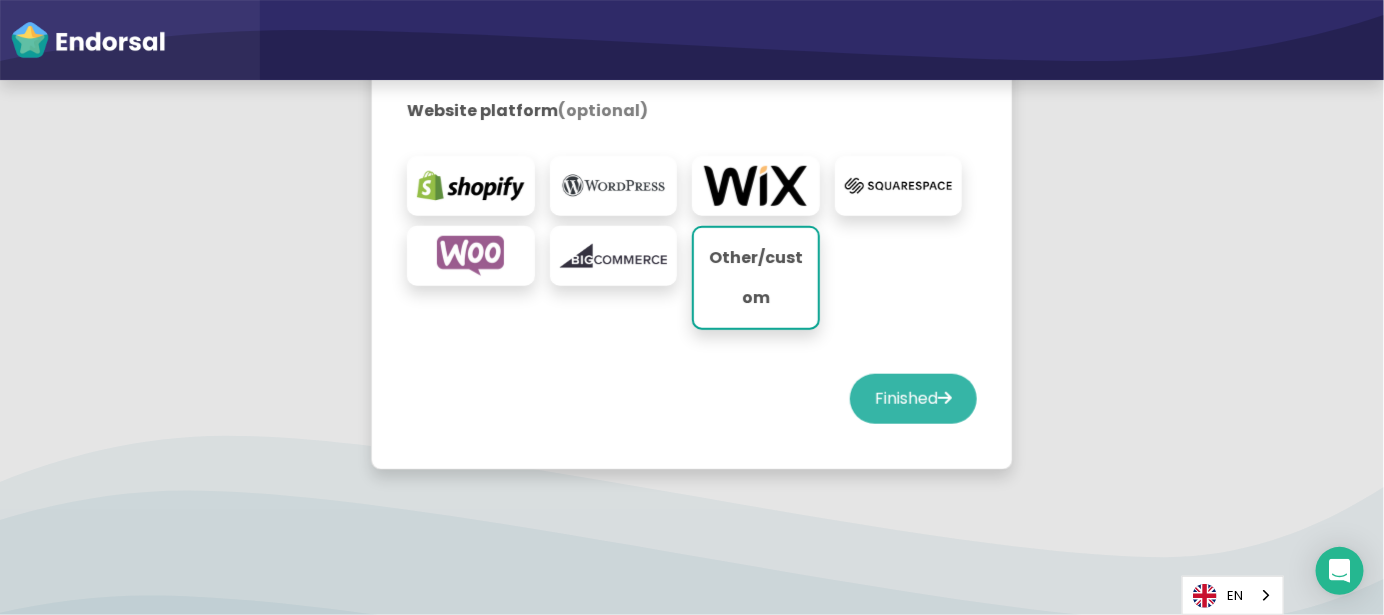 click on "Finished" 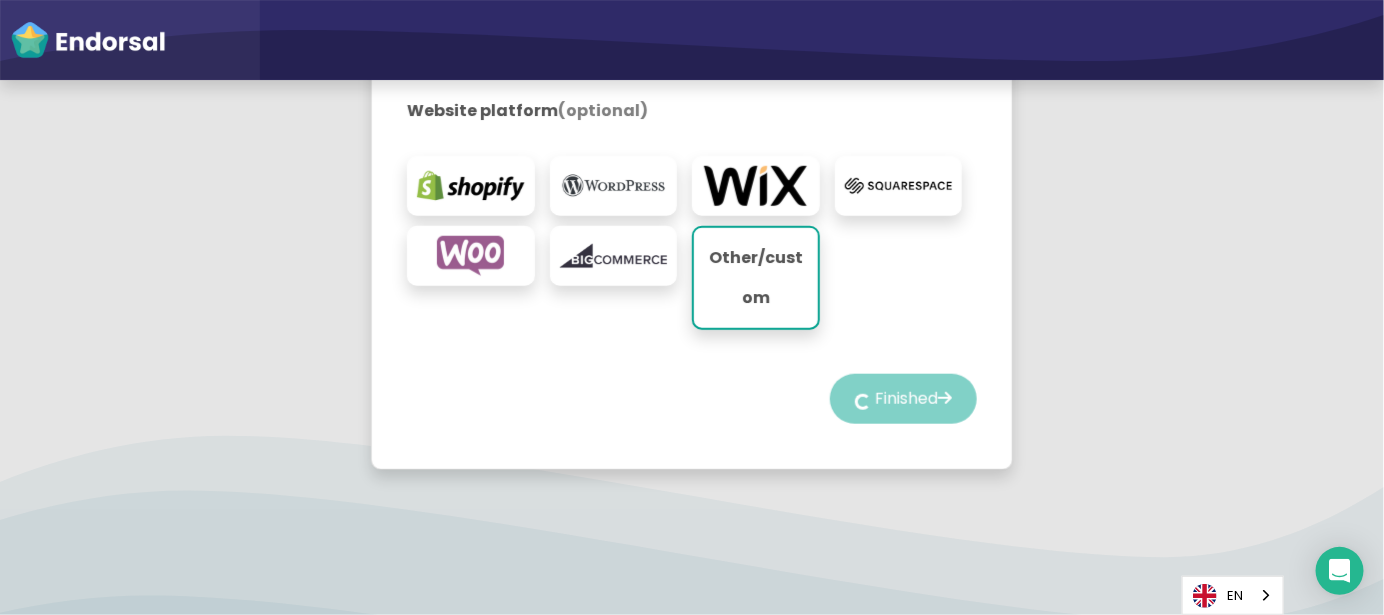 select on "14" 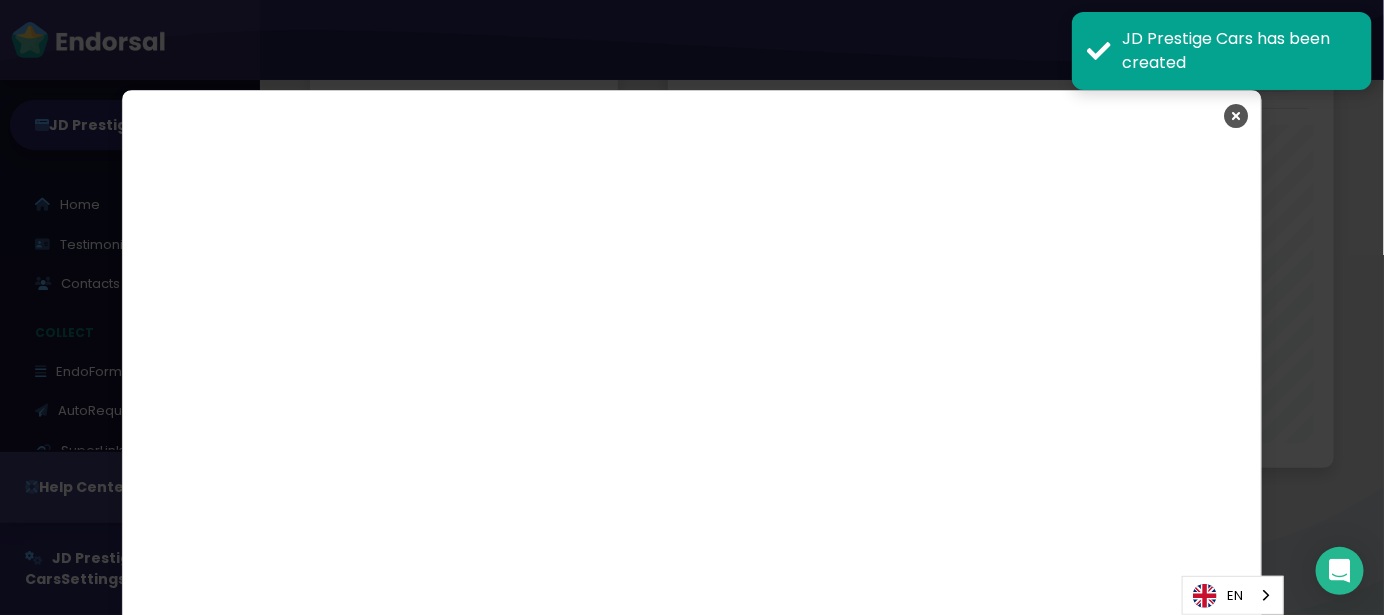 scroll, scrollTop: 3098, scrollLeft: 0, axis: vertical 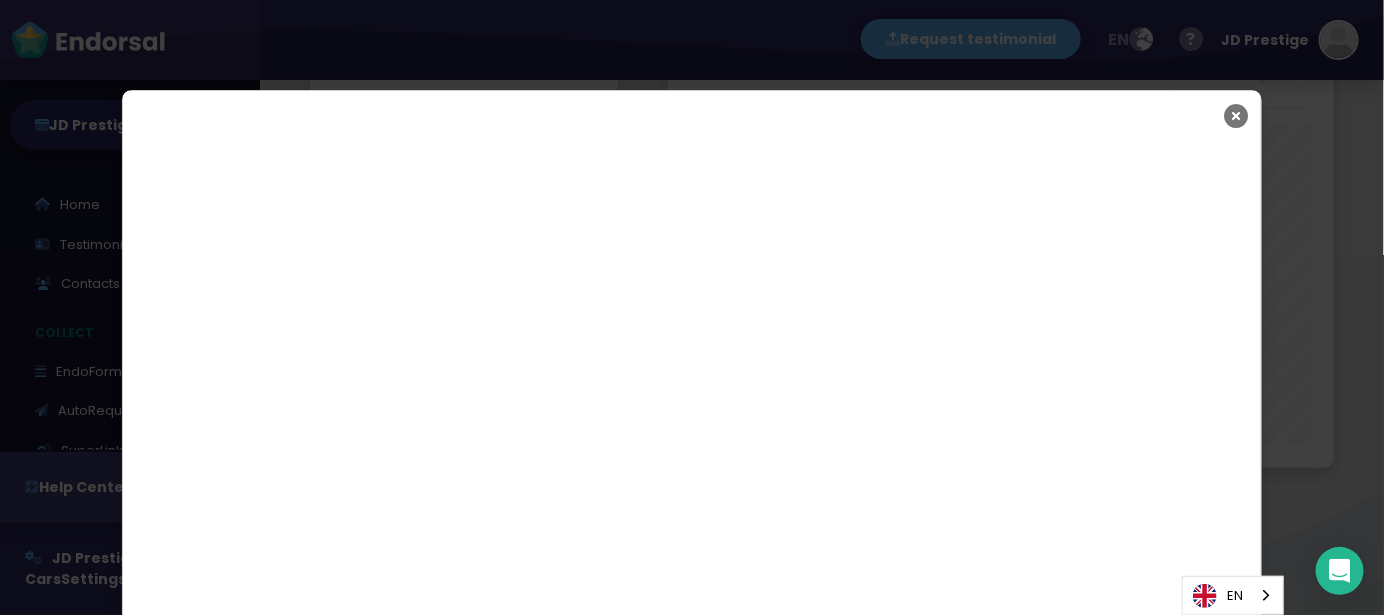 click at bounding box center (1236, 116) 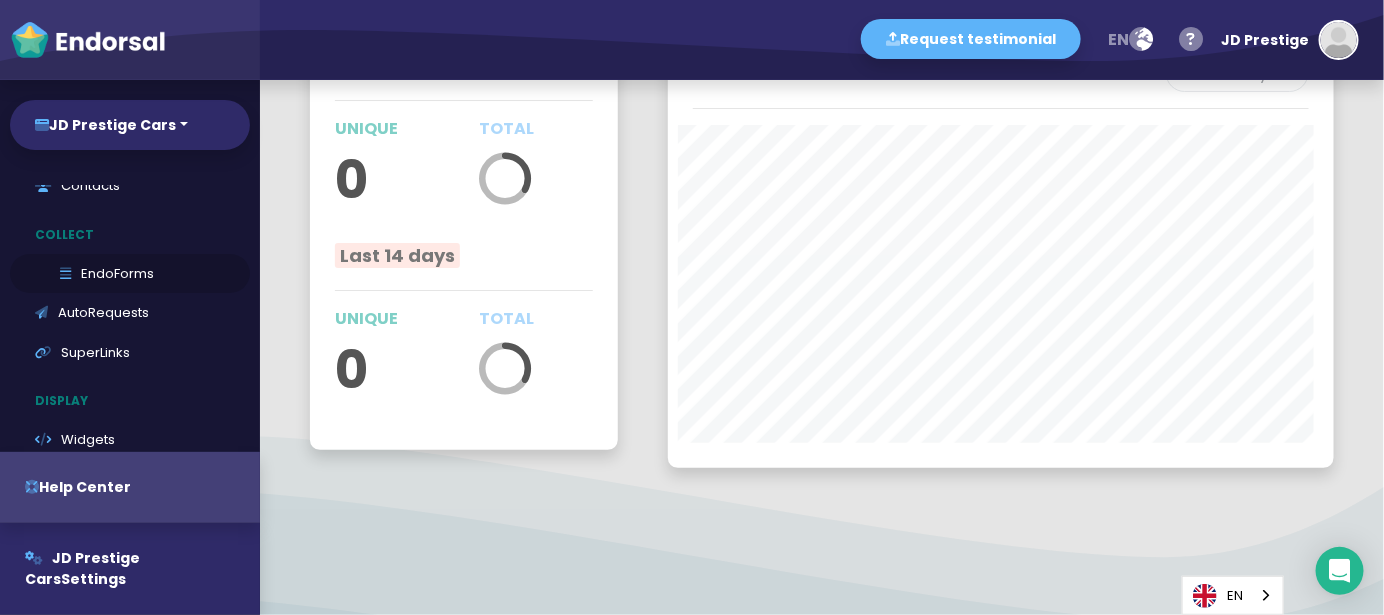 scroll, scrollTop: 133, scrollLeft: 0, axis: vertical 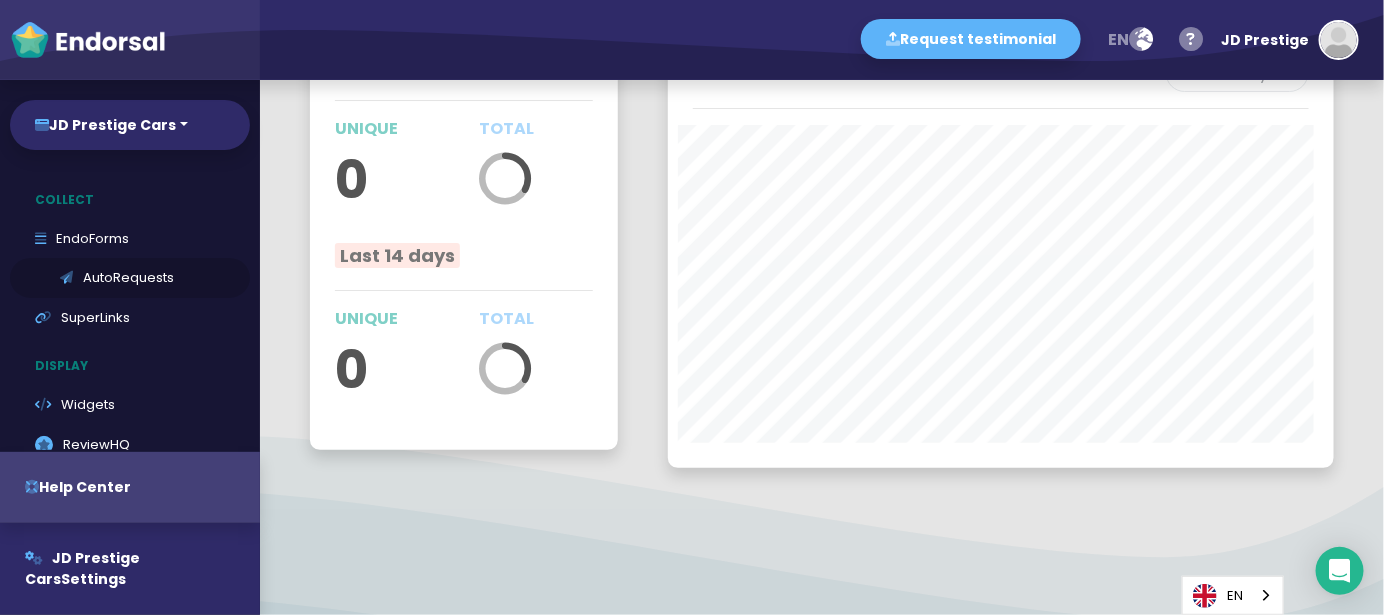 click on "AutoRequests" at bounding box center (130, 278) 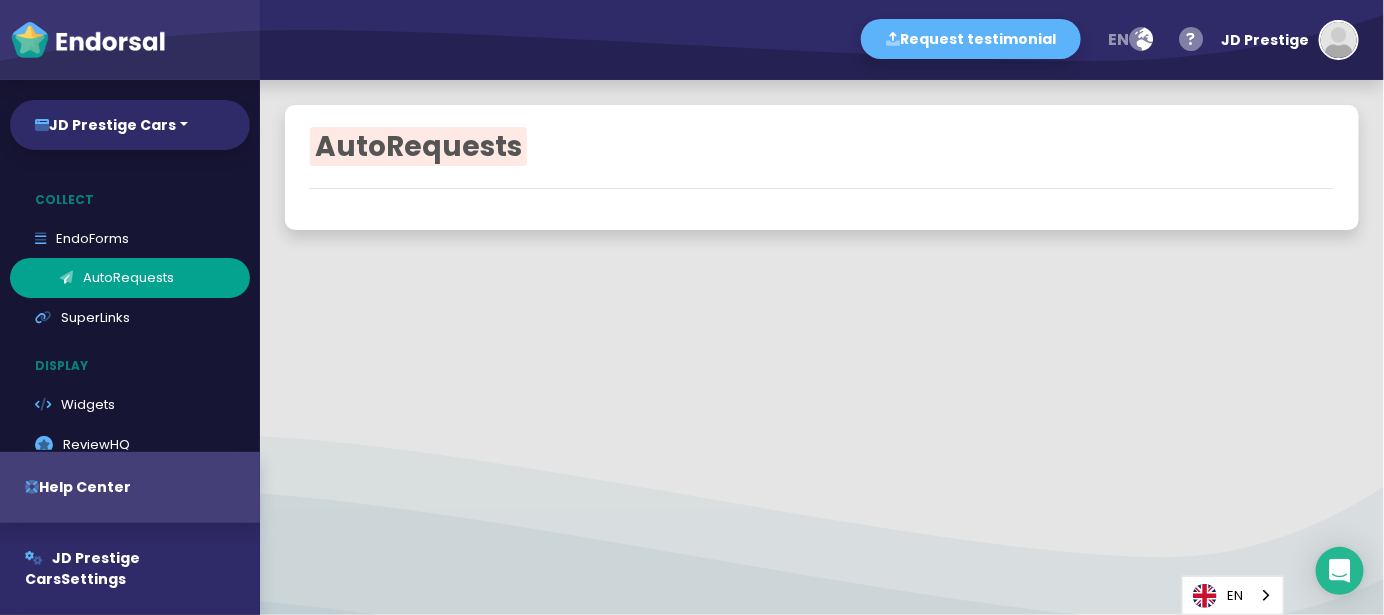 select on "90" 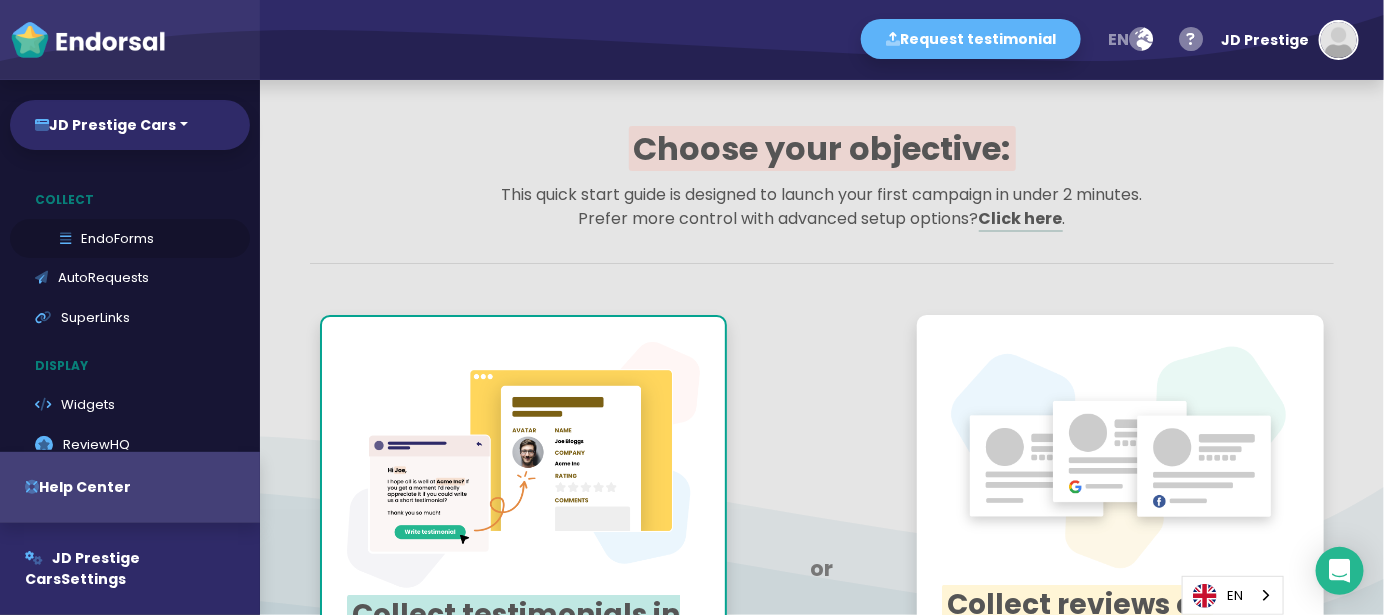 click on "EndoForms" at bounding box center (130, 239) 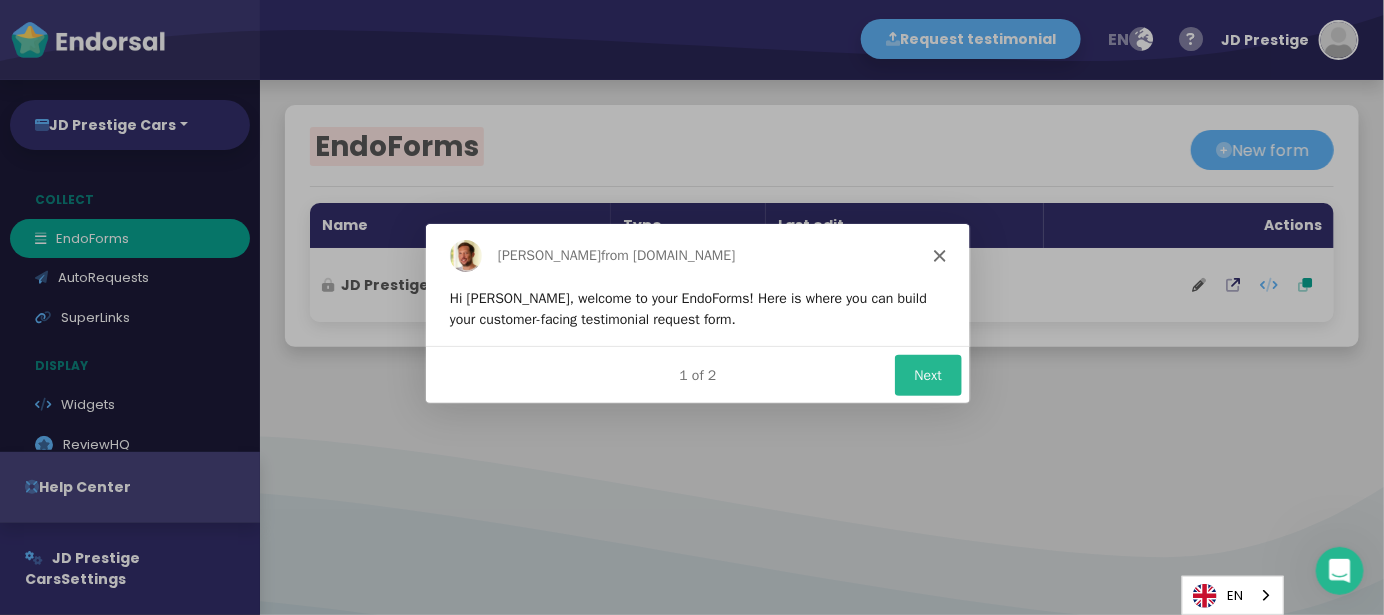 scroll, scrollTop: 0, scrollLeft: 0, axis: both 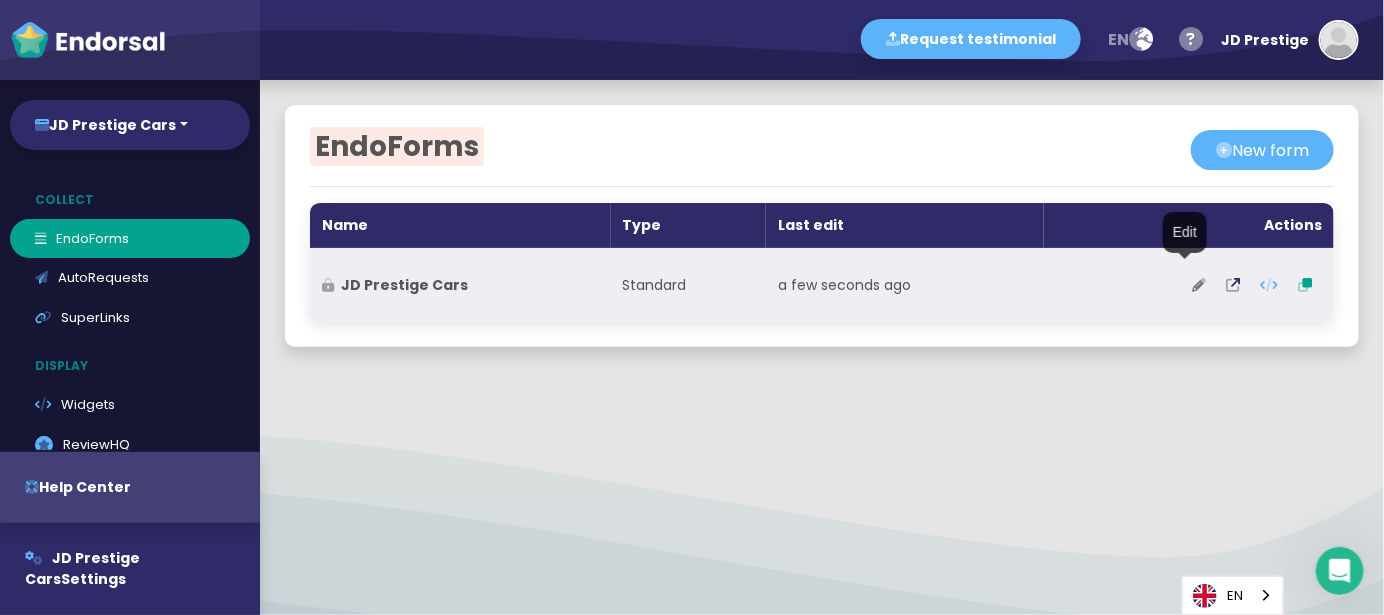 click 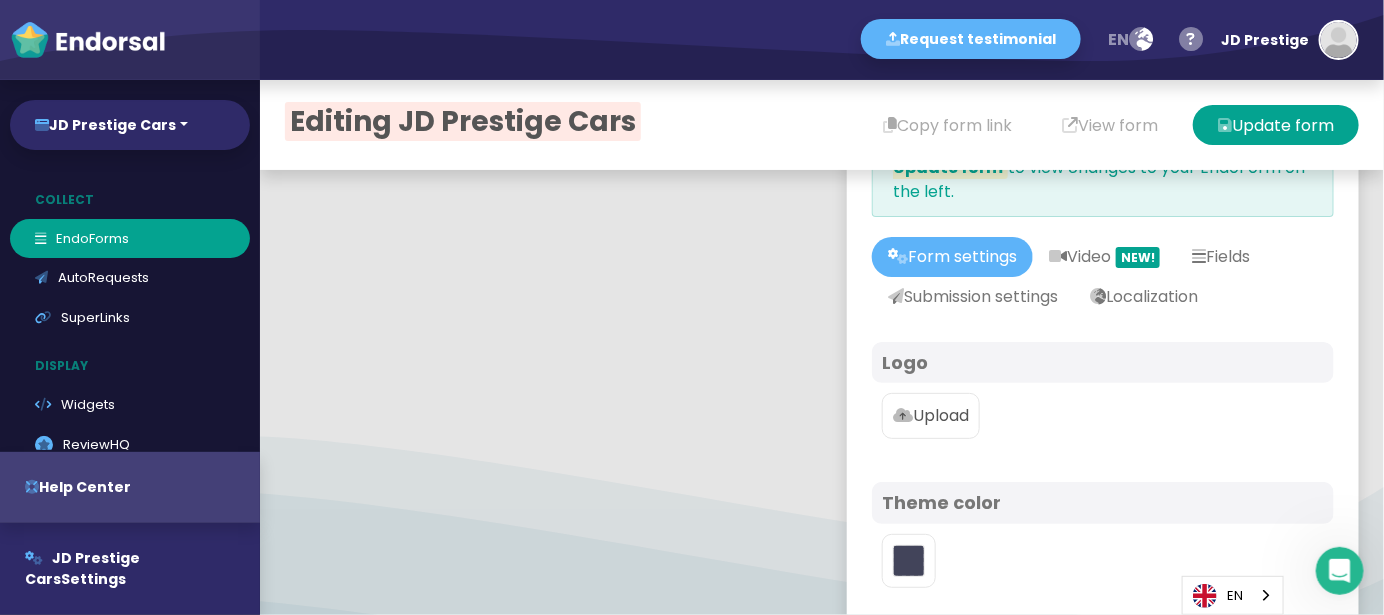 scroll, scrollTop: 133, scrollLeft: 0, axis: vertical 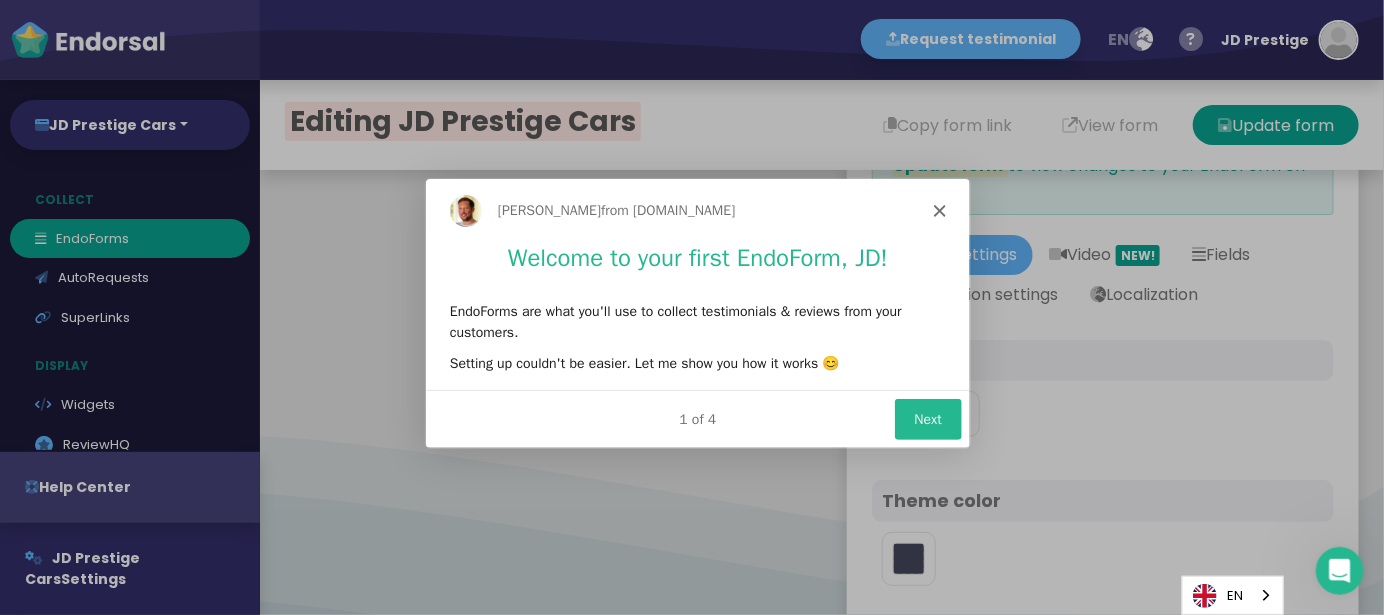 type on "#5DB3F9" 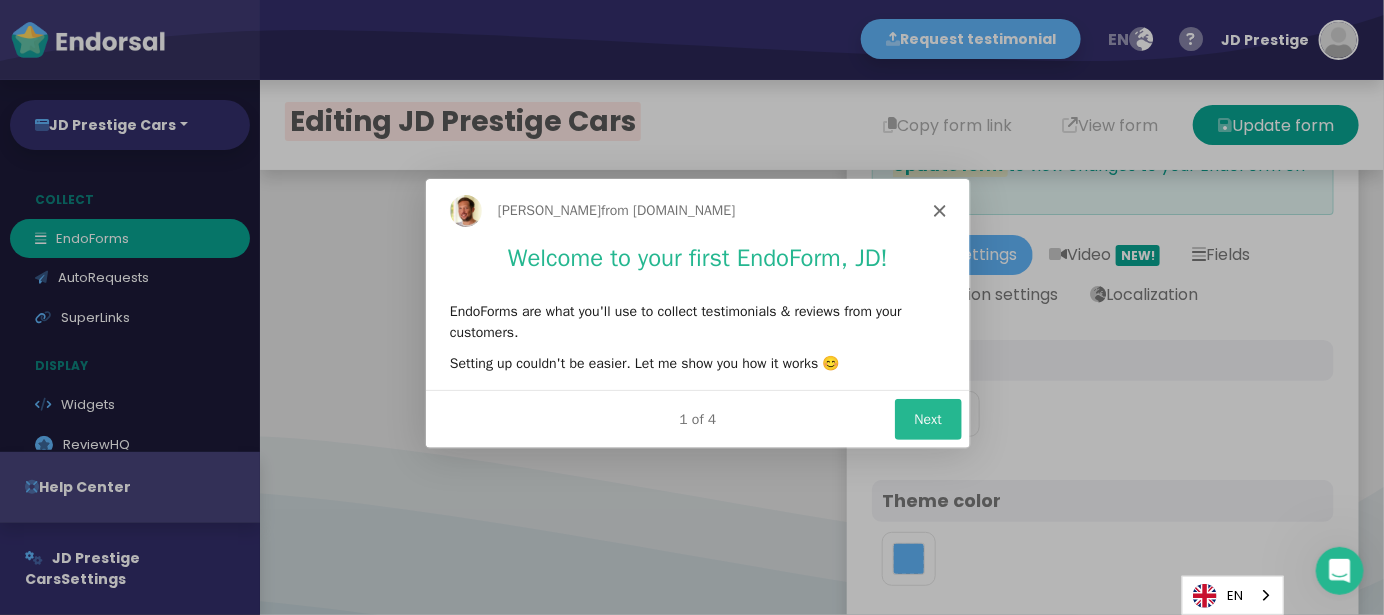 click 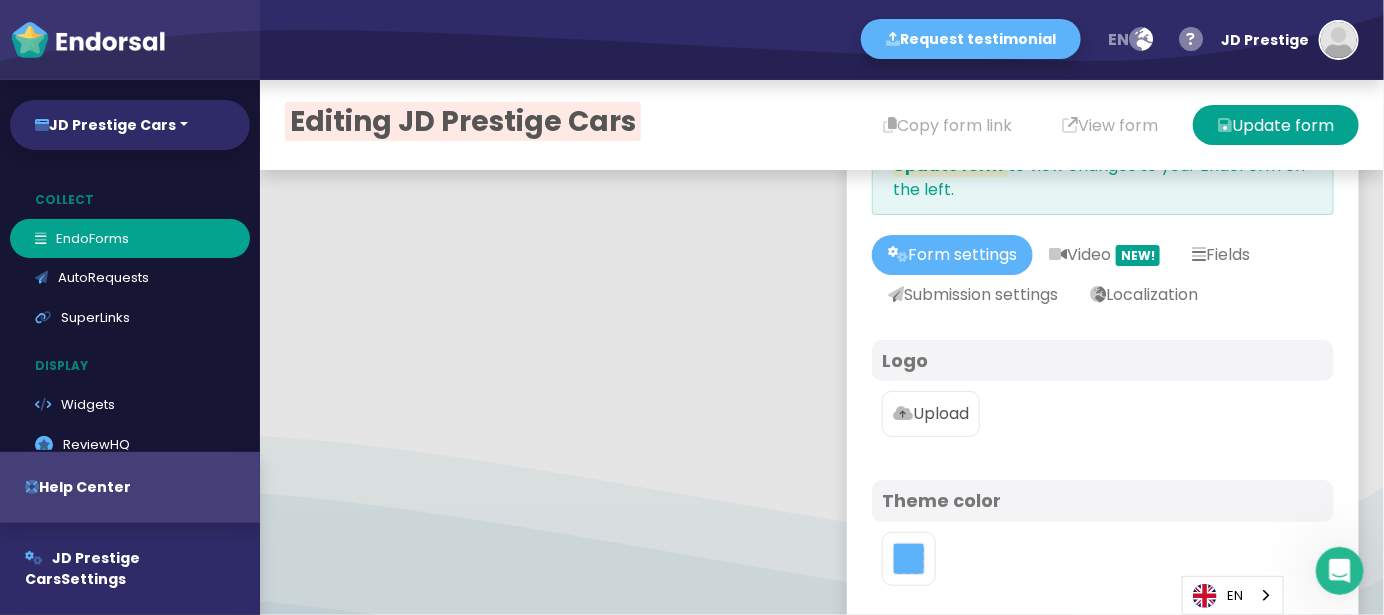 click on "Upload" at bounding box center [931, 414] 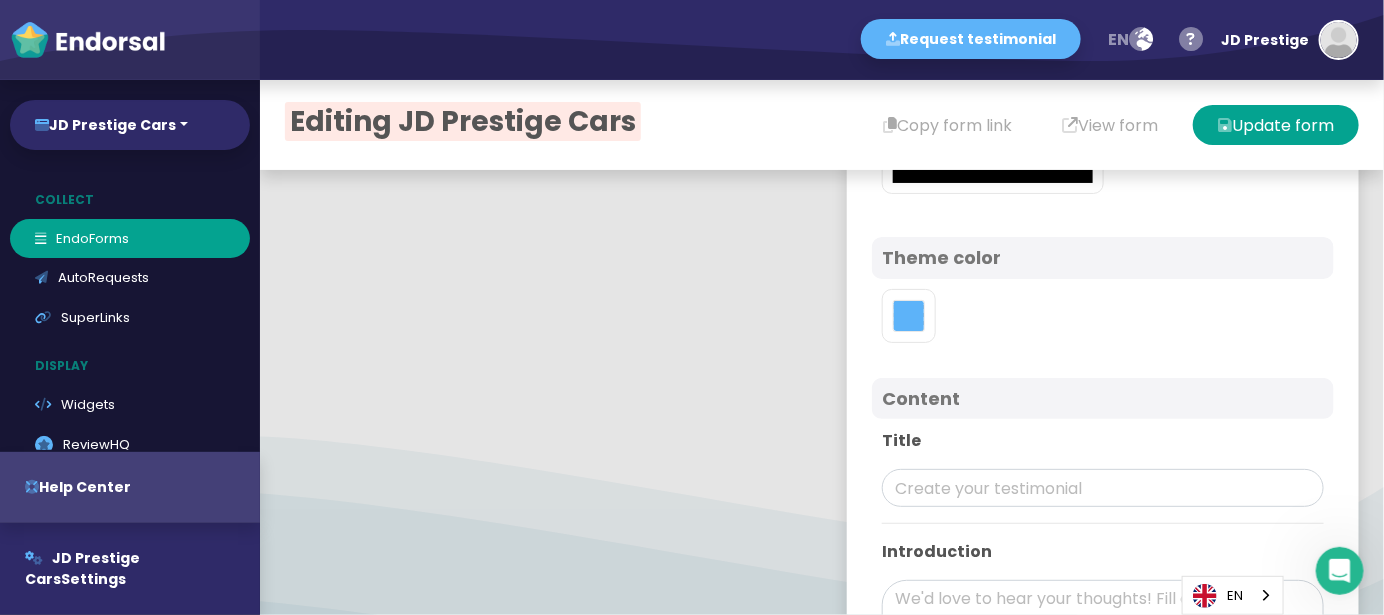 scroll, scrollTop: 533, scrollLeft: 0, axis: vertical 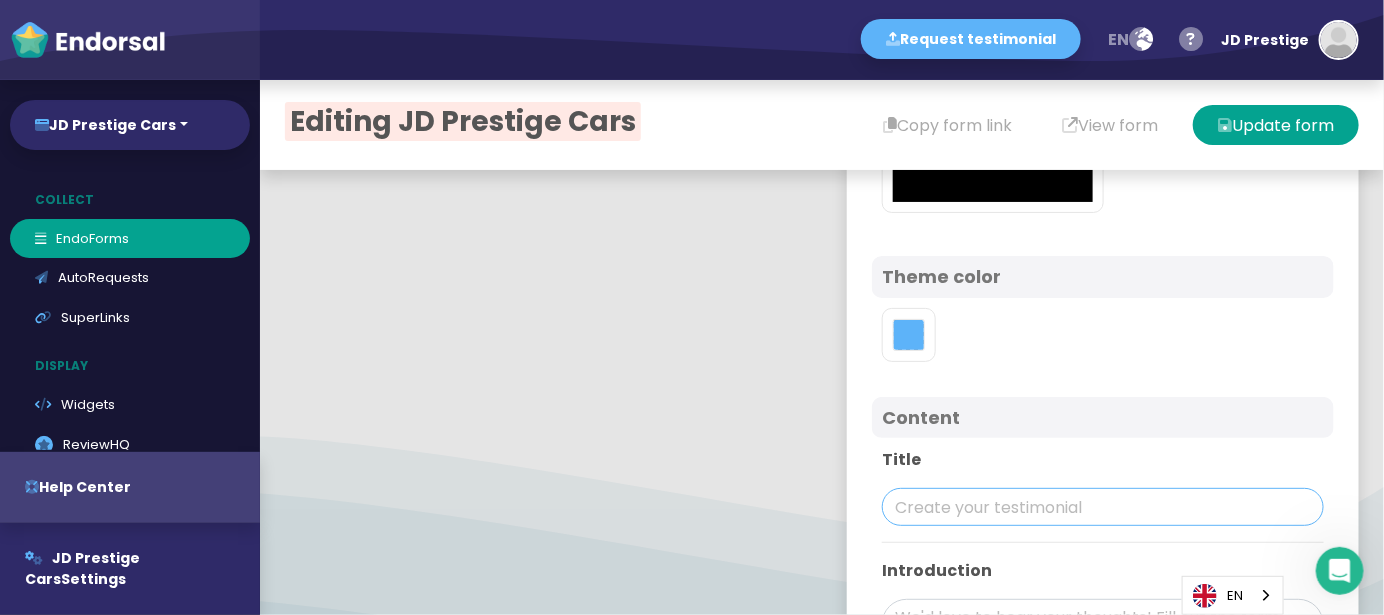 click at bounding box center (1103, 507) 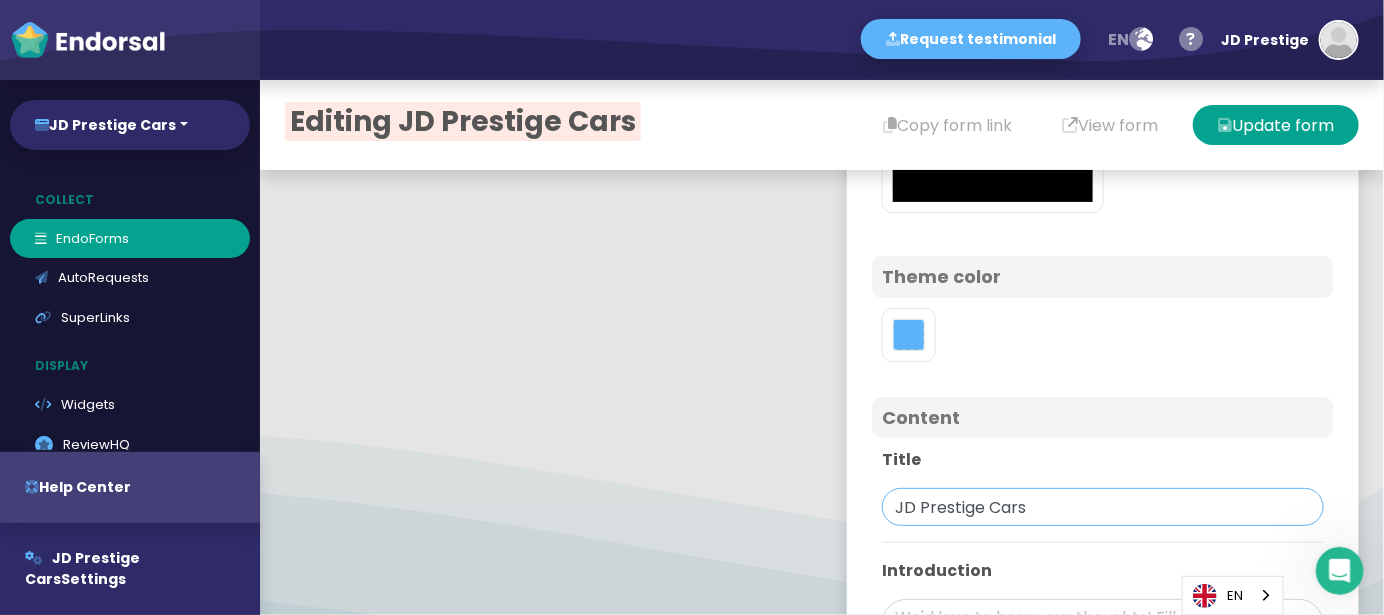 scroll, scrollTop: 800, scrollLeft: 0, axis: vertical 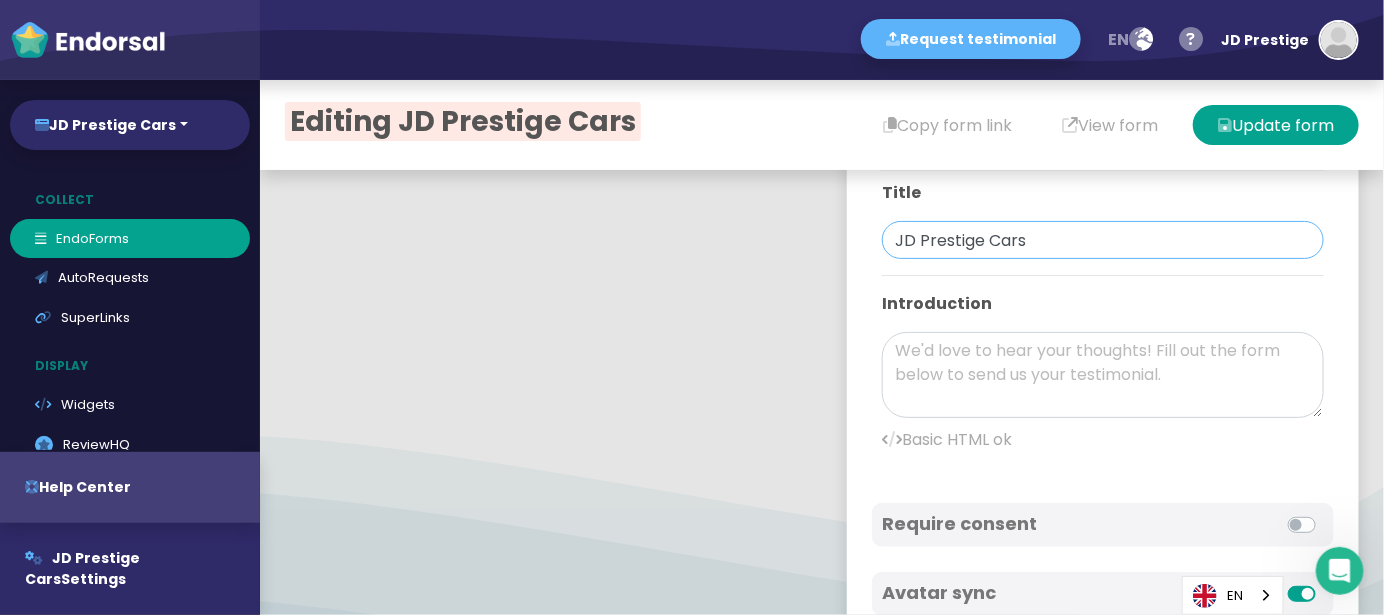 type on "JD Prestige Cars" 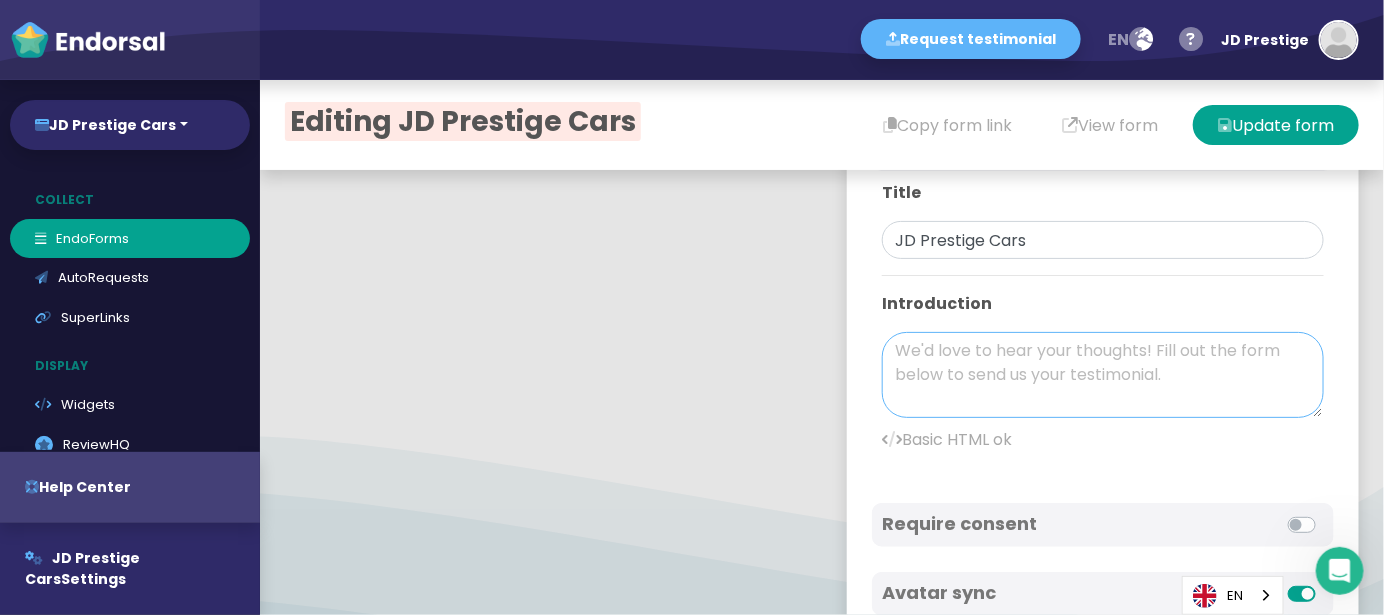 click at bounding box center [1103, 375] 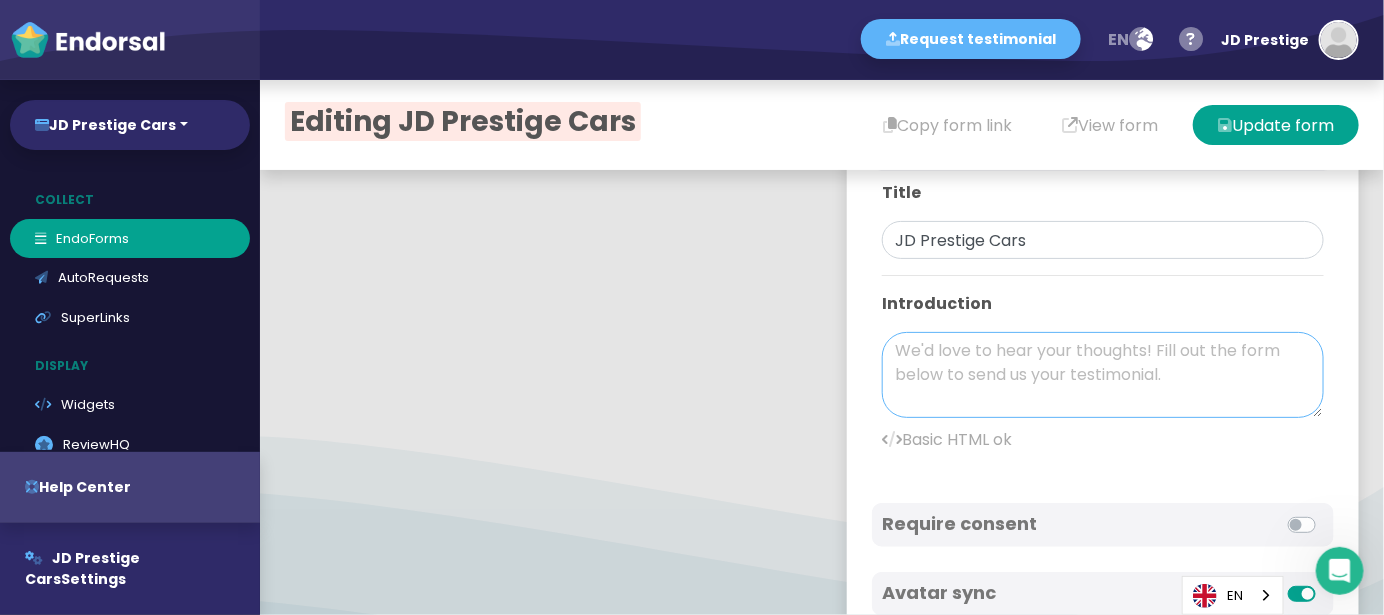 paste on "JD Prestige Cars occupies the highest position in the [GEOGRAPHIC_DATA] as the premier prestige and wedding car rental service. our company offers exotic car rentals and luxury car hires for your wedding. Together with Ferrari Hire and other services, our seasoned chauffeurs at Rolls Royce Hire in [GEOGRAPHIC_DATA] also supply clients appropriate automobiles they need. Among our Best Wedding Car Companies in the UK series, the Bentley Mulsanne and the Rolls Royce Phantom are really good choices. Whatever their varied marketing strategies, [PERSON_NAME] traditional essence sets it apart from Rolls Royce. Our company's skilled Chauffeurs use an open UK policy for vehicle procurement to ensure flawless running of your travel. Mercedes S Class Hire coupled with Range Rover Hire offers first-rate luxury travel options on all the routes we run. Pages on our website allow audience members to get more specifics." 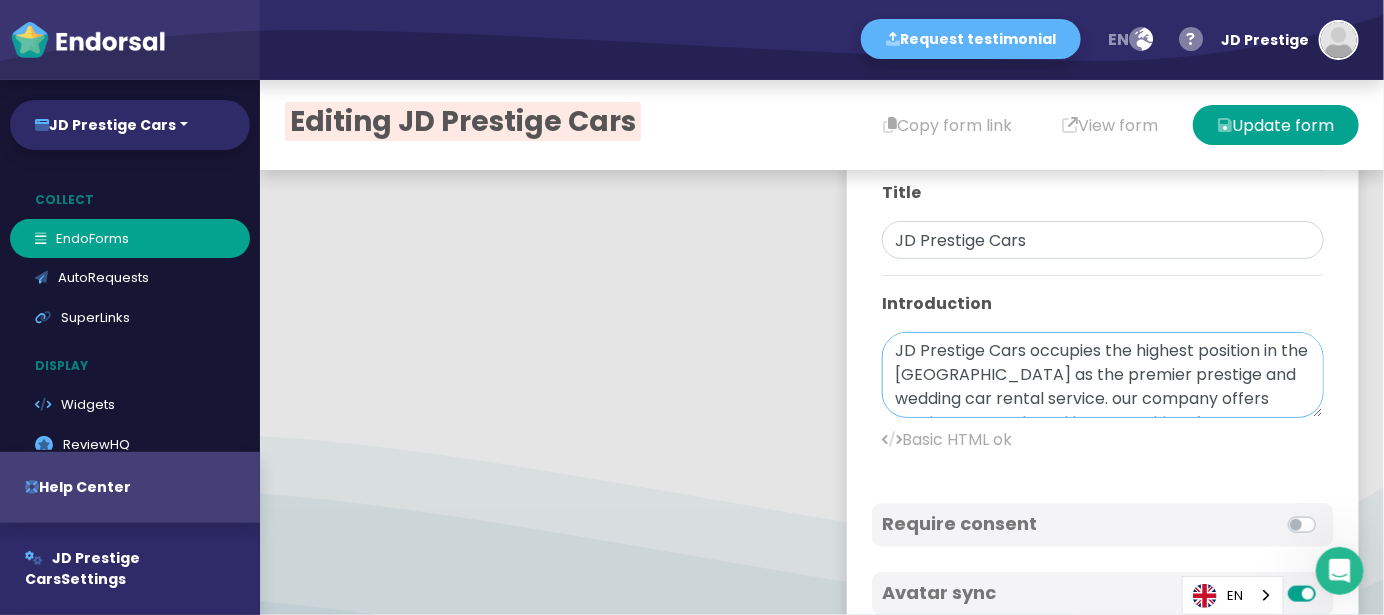 scroll, scrollTop: 401, scrollLeft: 0, axis: vertical 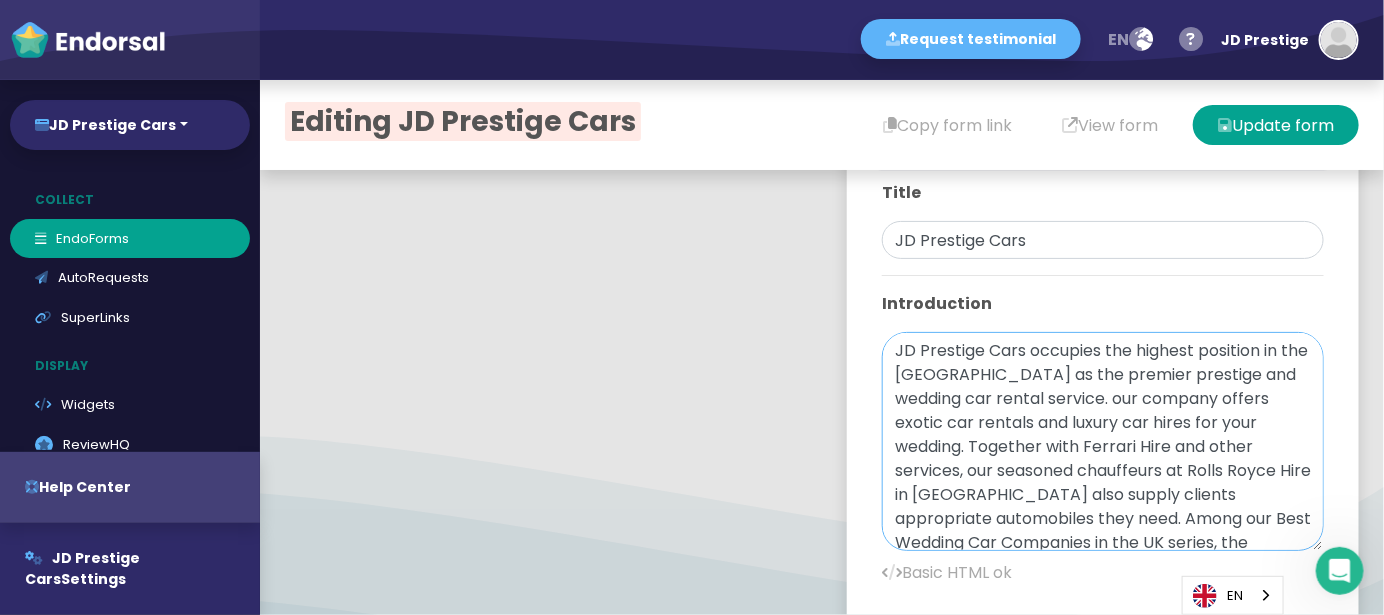 drag, startPoint x: 1282, startPoint y: 407, endPoint x: 1295, endPoint y: 541, distance: 134.62912 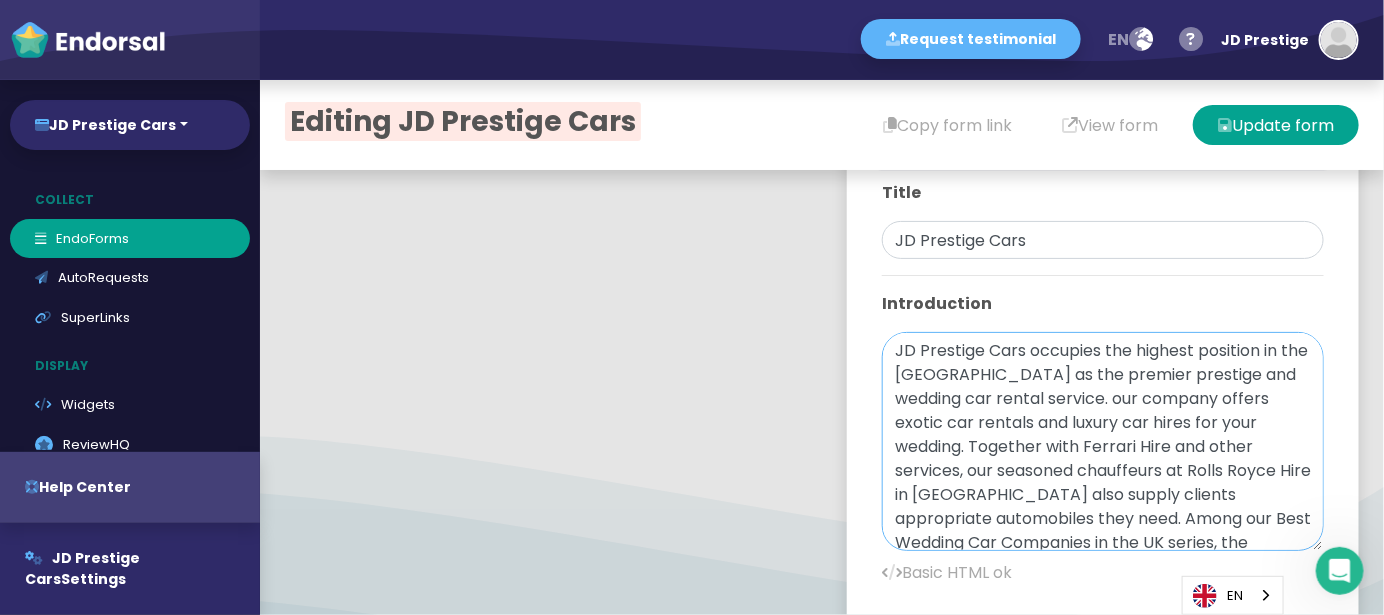 drag, startPoint x: 921, startPoint y: 395, endPoint x: 1066, endPoint y: 393, distance: 145.0138 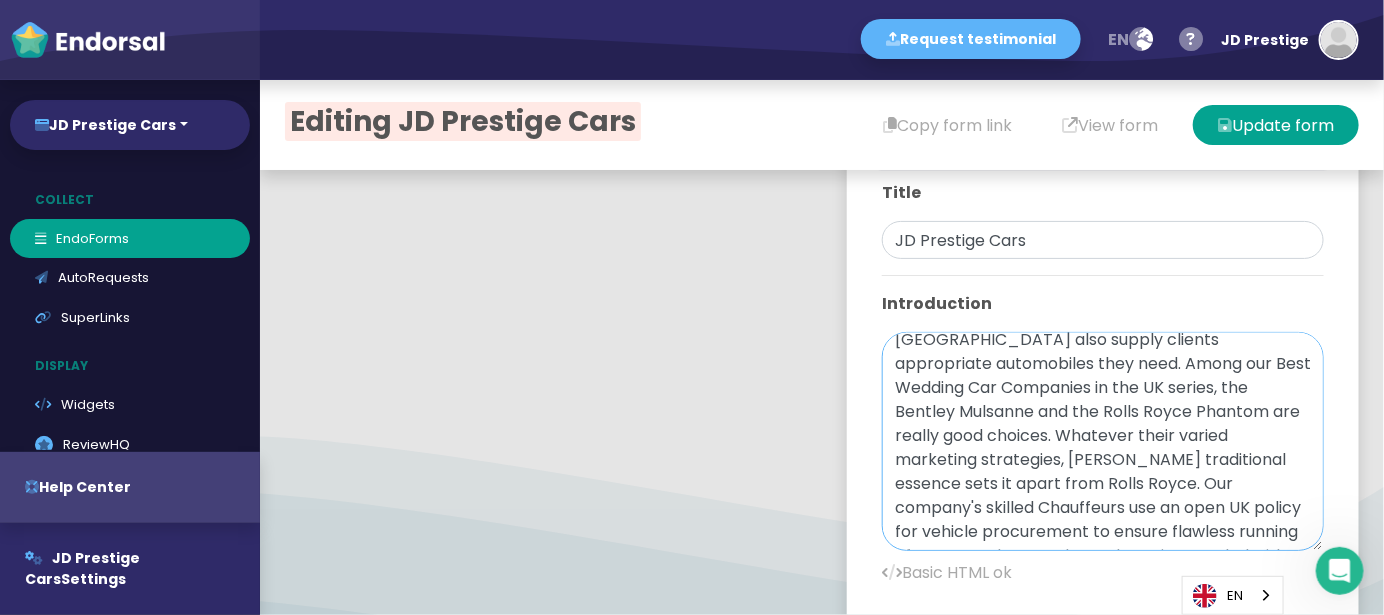scroll, scrollTop: 322, scrollLeft: 0, axis: vertical 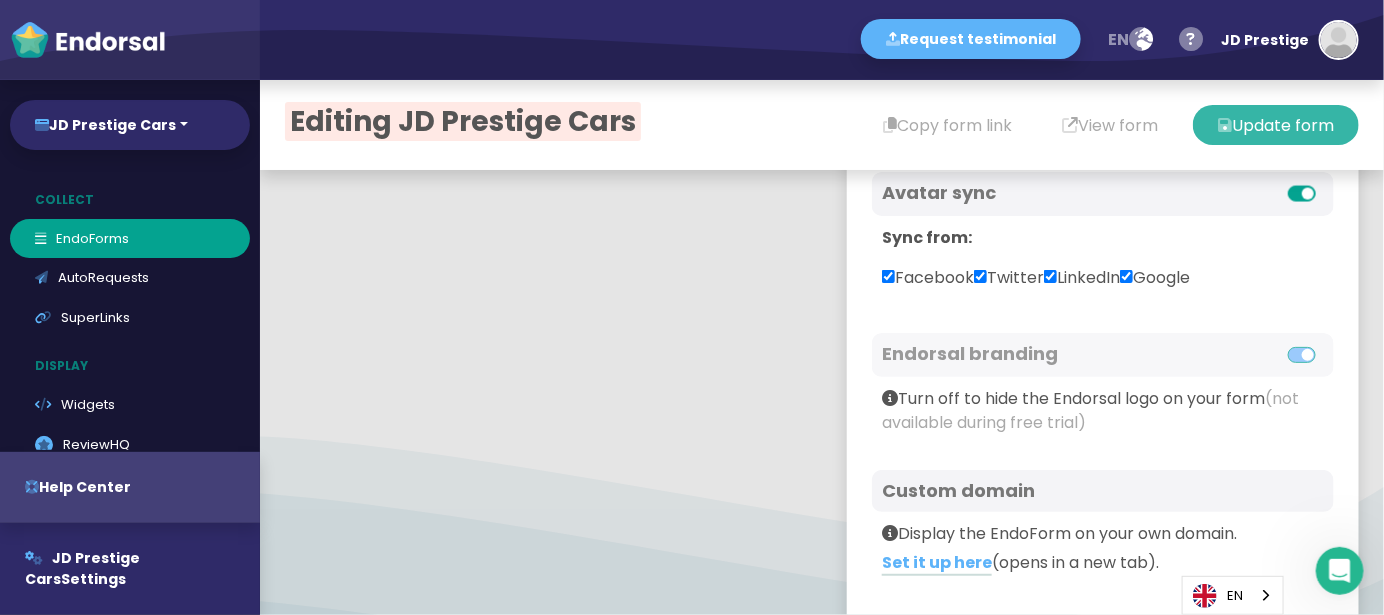 type on "JD Prestige Cars occupies the highest position in the [GEOGRAPHIC_DATA] as the premier prestige and <b><a href="[URL][DOMAIN_NAME]">wedding car hire</a></b> service. our company offers exotic car rentals and luxury car hires for your wedding. Together with Ferrari Hire and other services, our seasoned chauffeurs at Rolls Royce Hire in [GEOGRAPHIC_DATA] also supply clients appropriate automobiles they need. Among our Best Wedding Car Companies in the UK series, the Bentley Mulsanne and the Rolls Royce Phantom are really good choices. Whatever their varied marketing strategies, [PERSON_NAME] traditional essence sets it apart from Rolls Royce. Our company's skilled Chauffeurs use an open UK policy for vehicle procurement to ensure flawless running of your travel. Mercedes S Class Hire coupled with Range Rover Hire offers first-rate luxury travel options on all the routes we run. Pages on our website allow audience members to get more specifics." 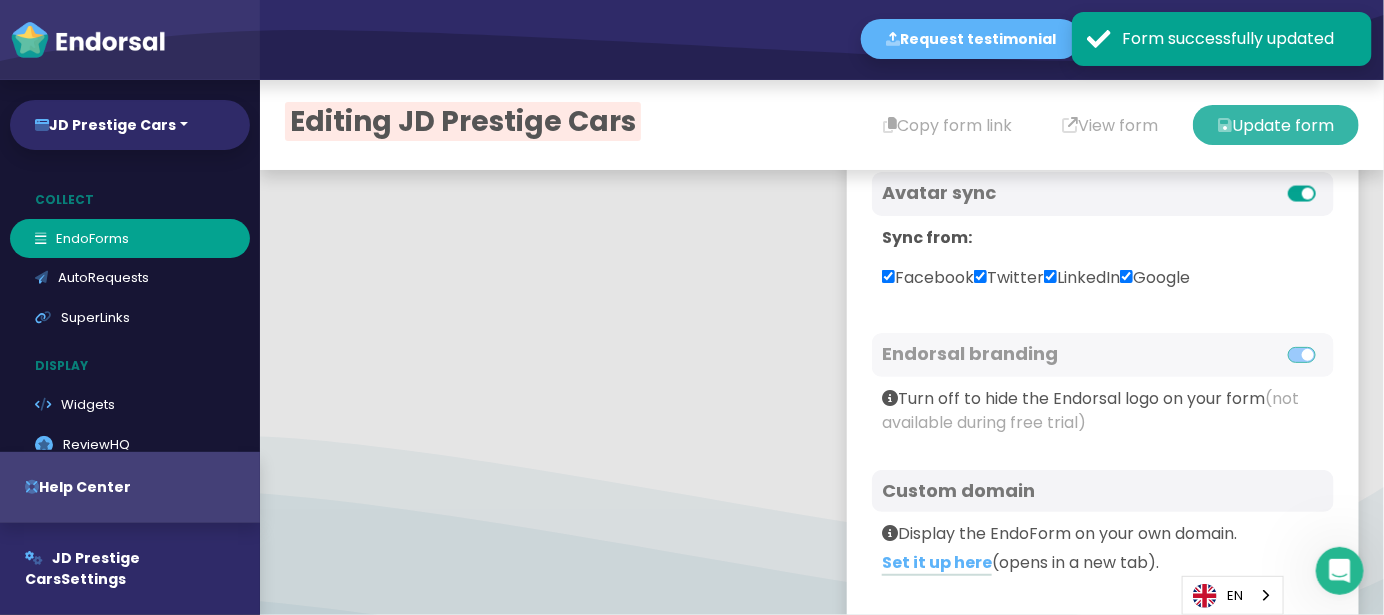 scroll, scrollTop: 1244, scrollLeft: 0, axis: vertical 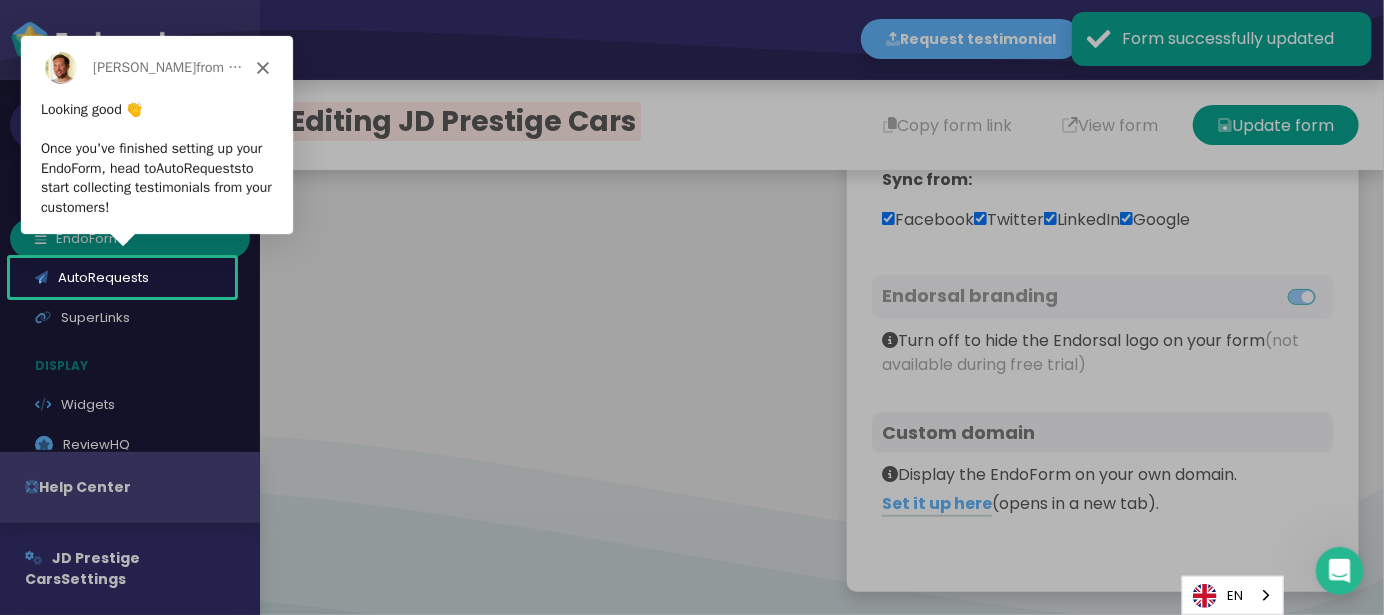 click 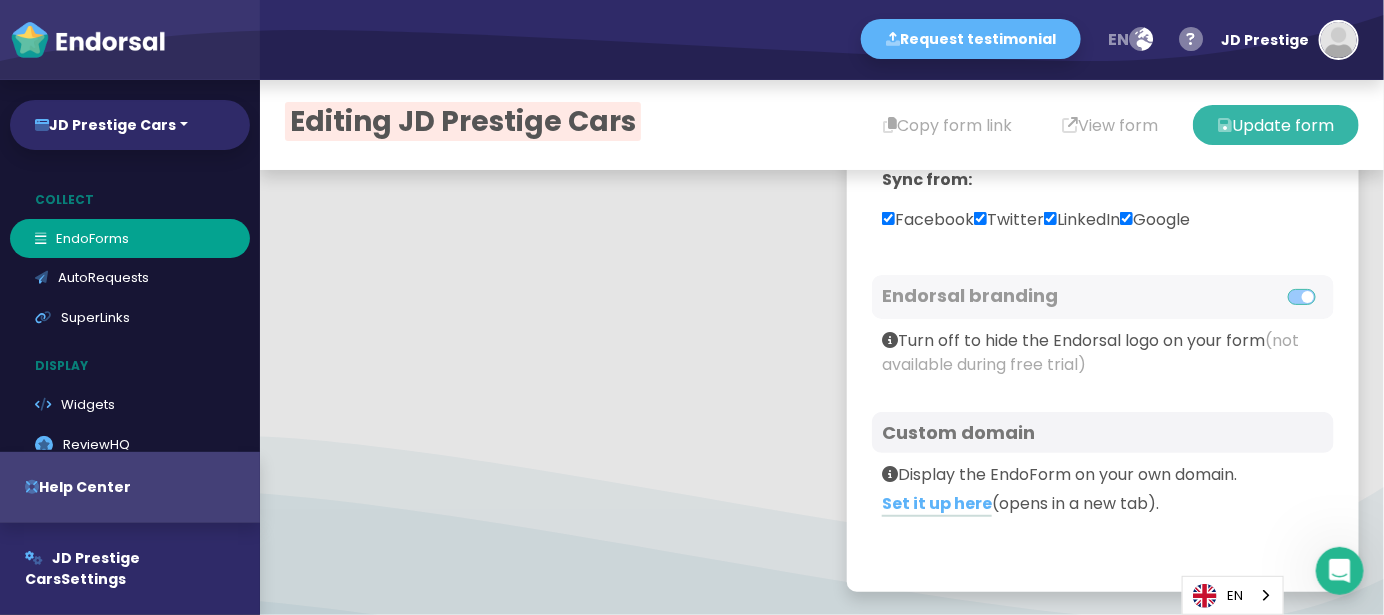 click on "Update form" at bounding box center (1276, 125) 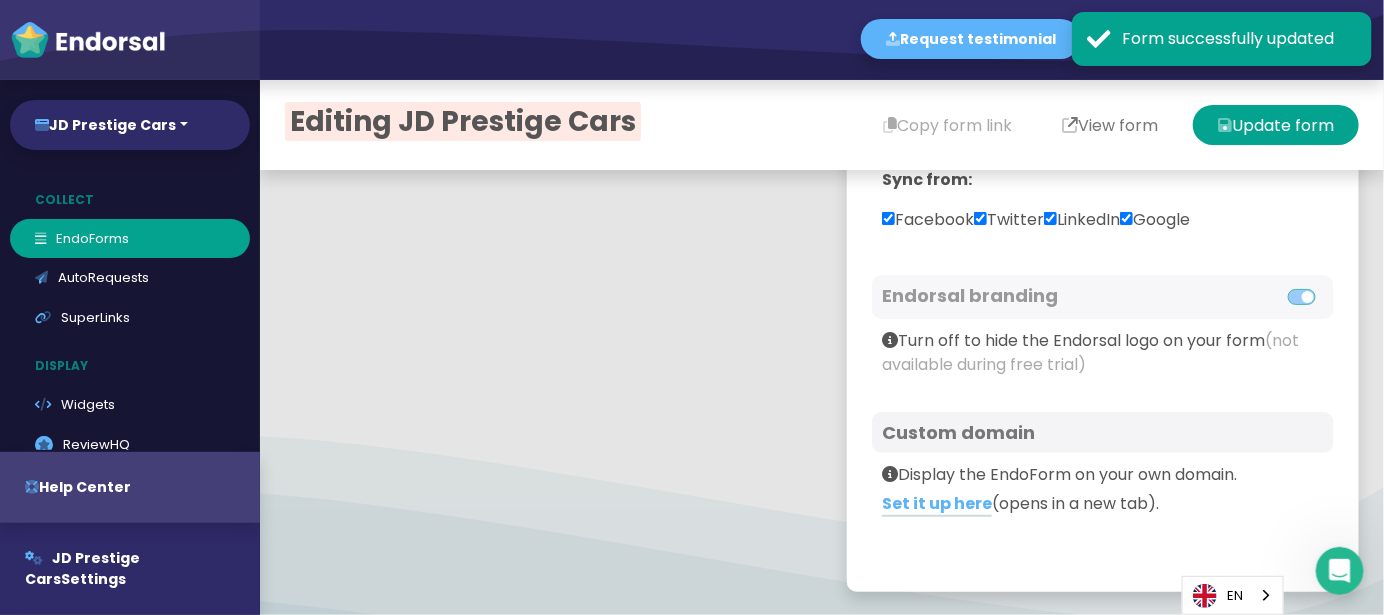 type 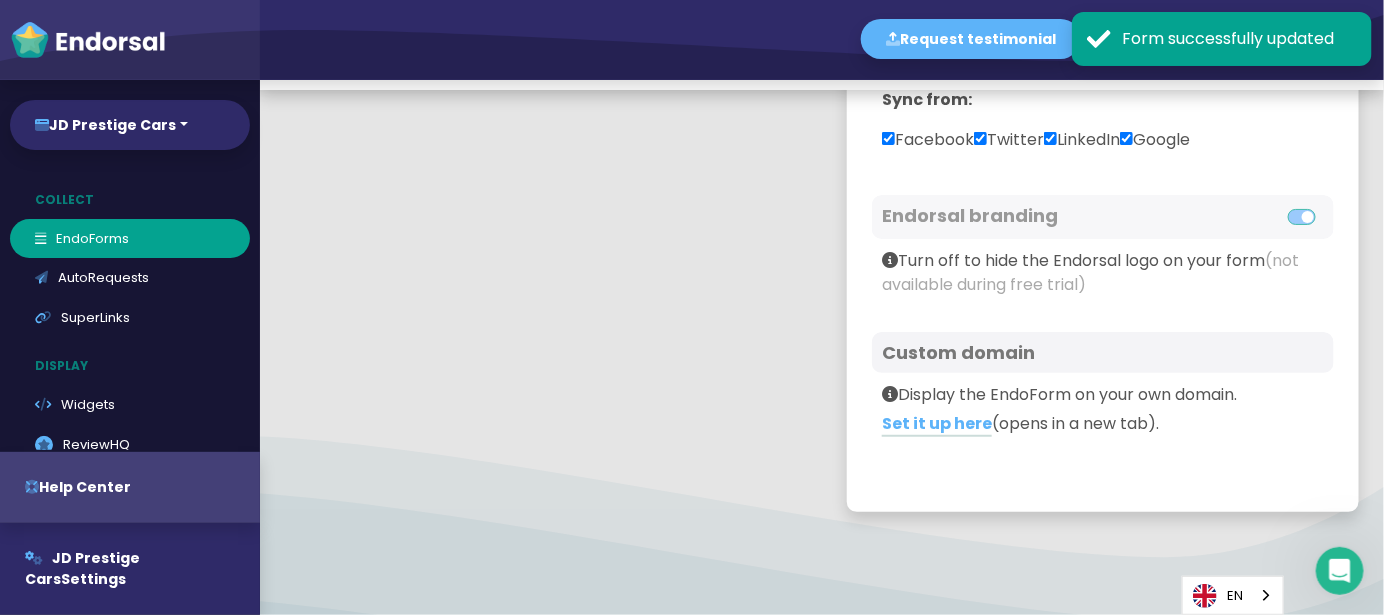scroll, scrollTop: 100, scrollLeft: 0, axis: vertical 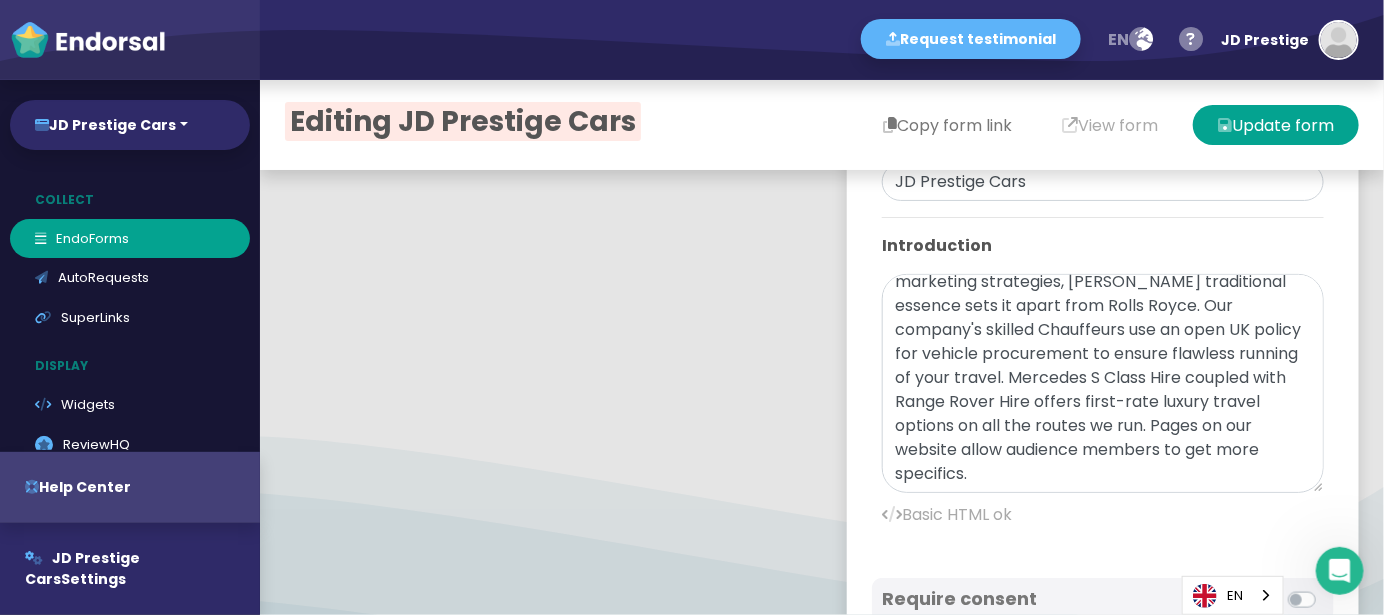 click on "Copy form link" at bounding box center [947, 125] 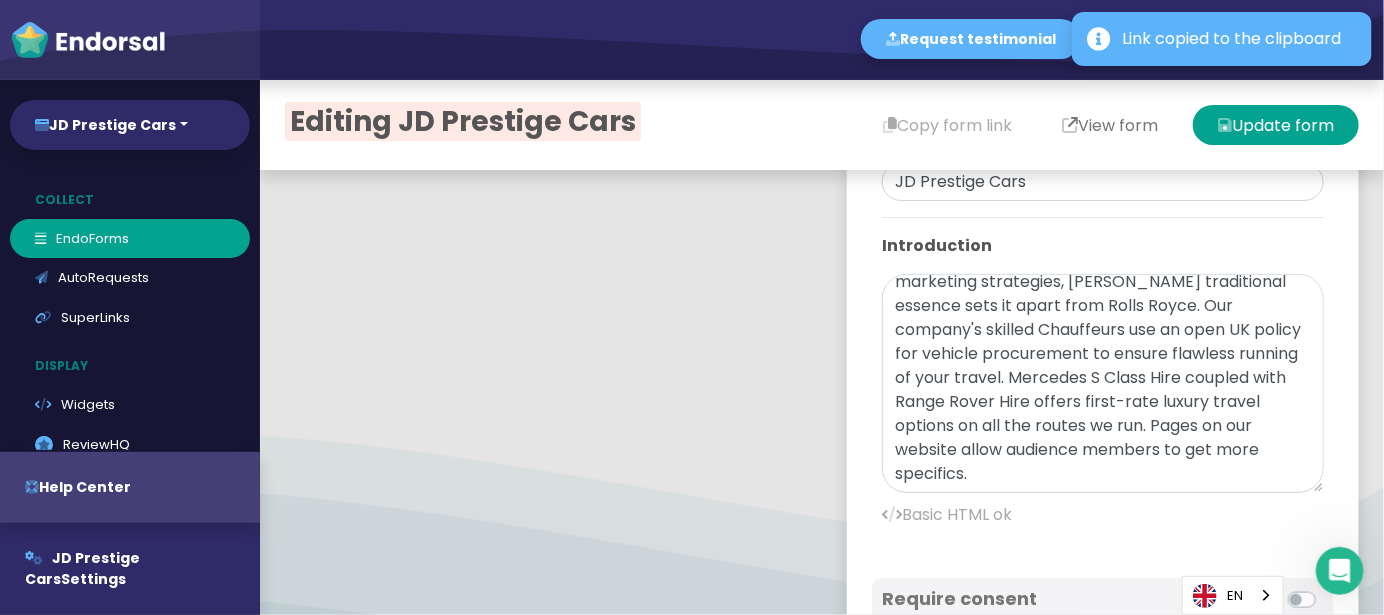 click at bounding box center (1070, 125) 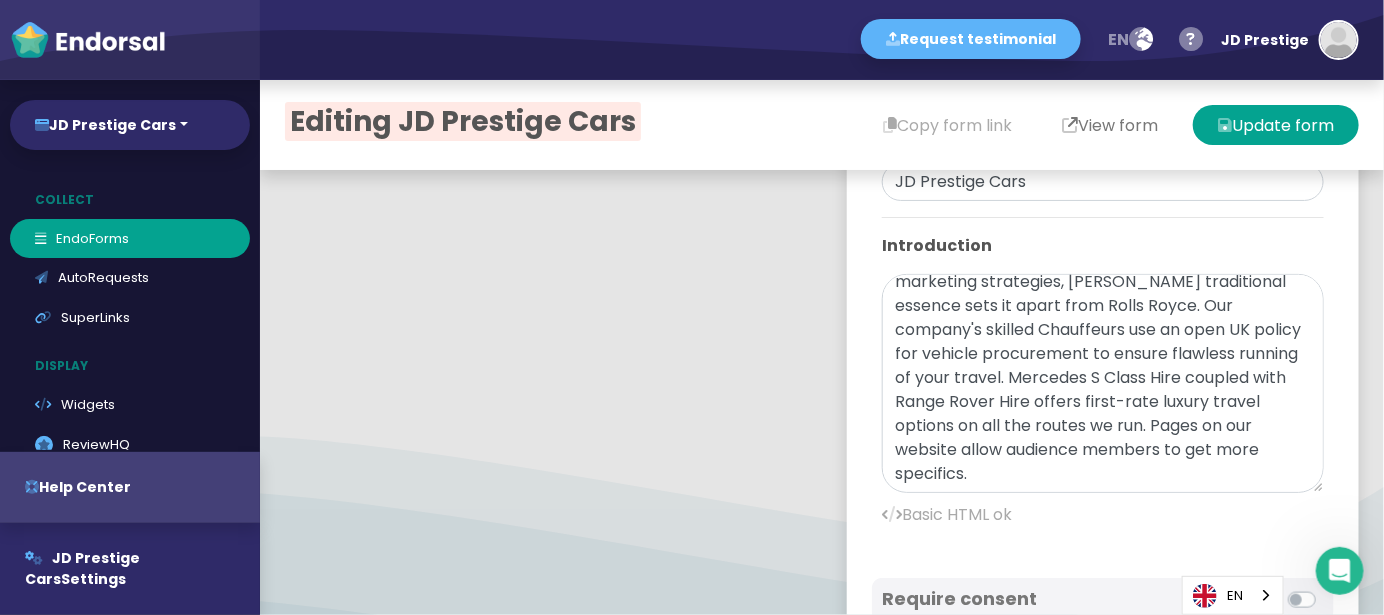 click on "View form" at bounding box center (1110, 125) 